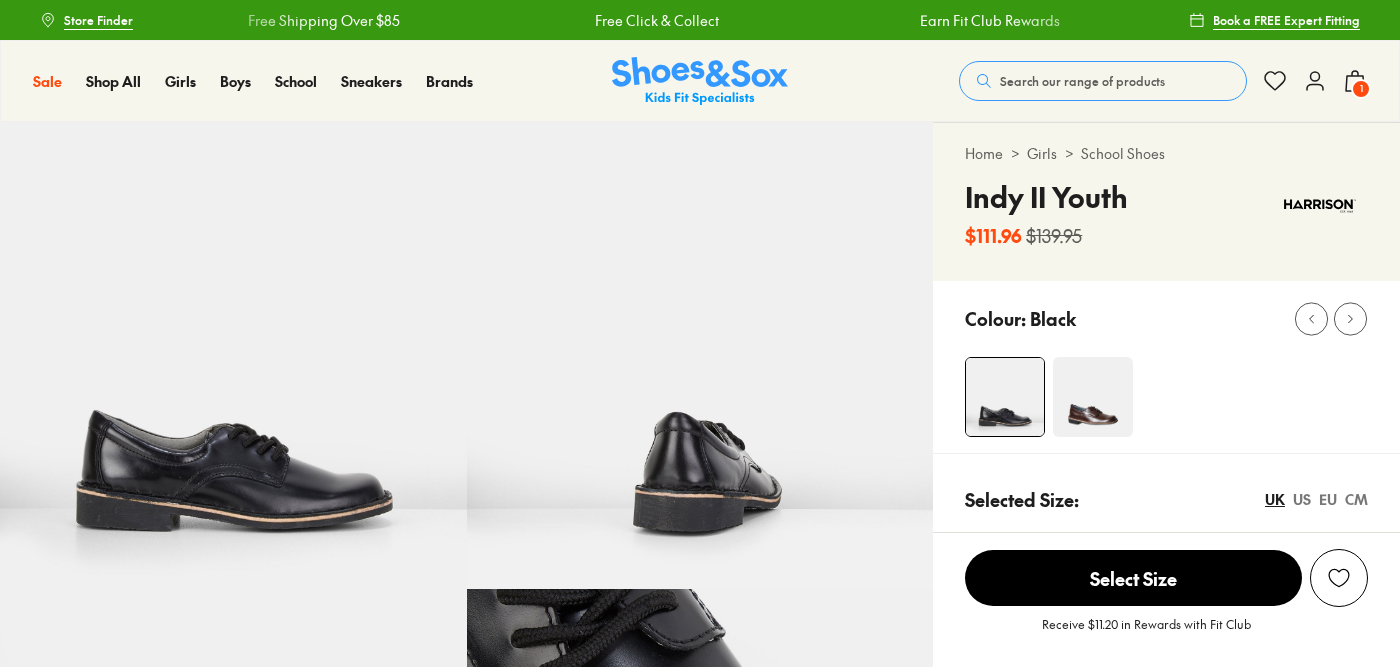 select on "*" 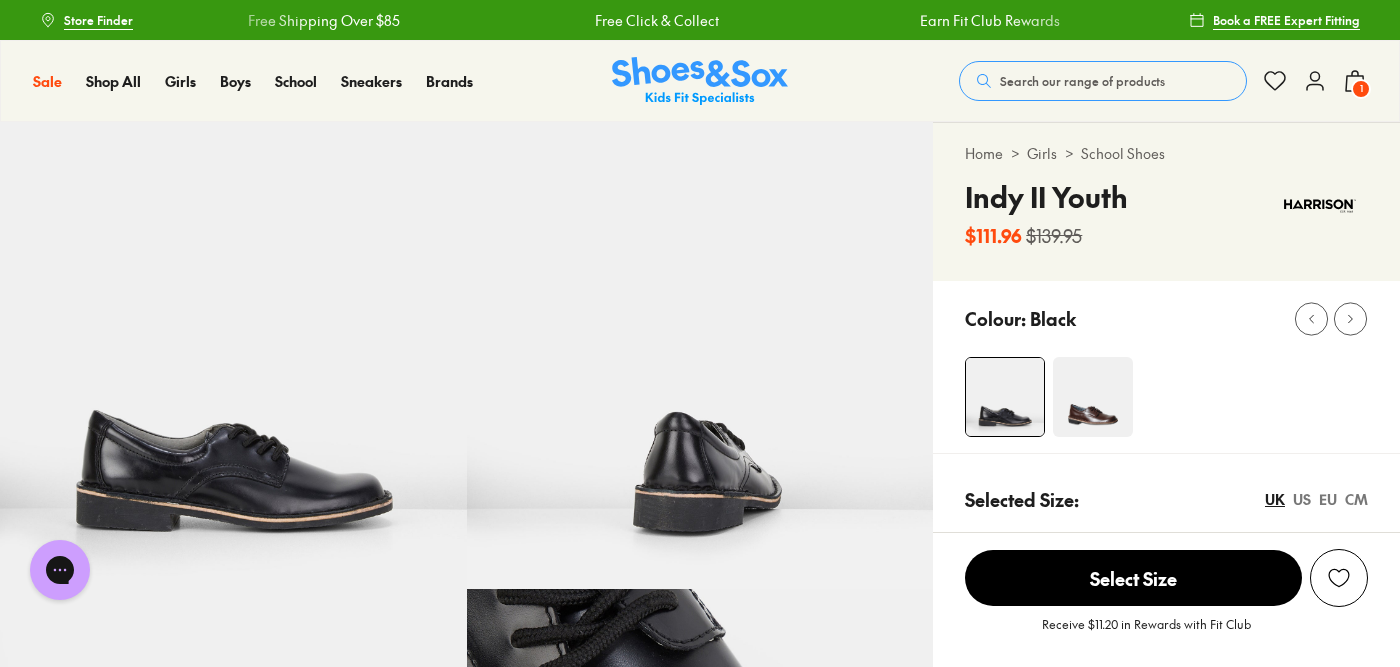 scroll, scrollTop: 0, scrollLeft: 0, axis: both 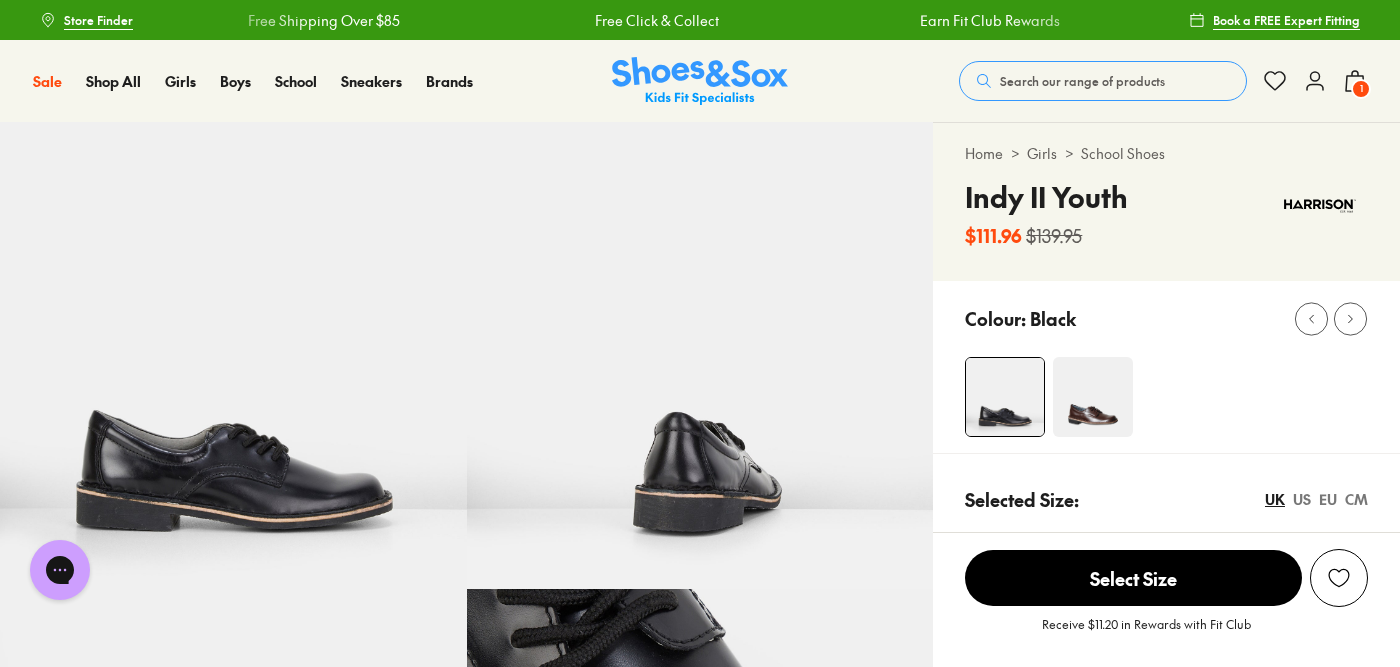 click on "Search our range of products" at bounding box center (1082, 81) 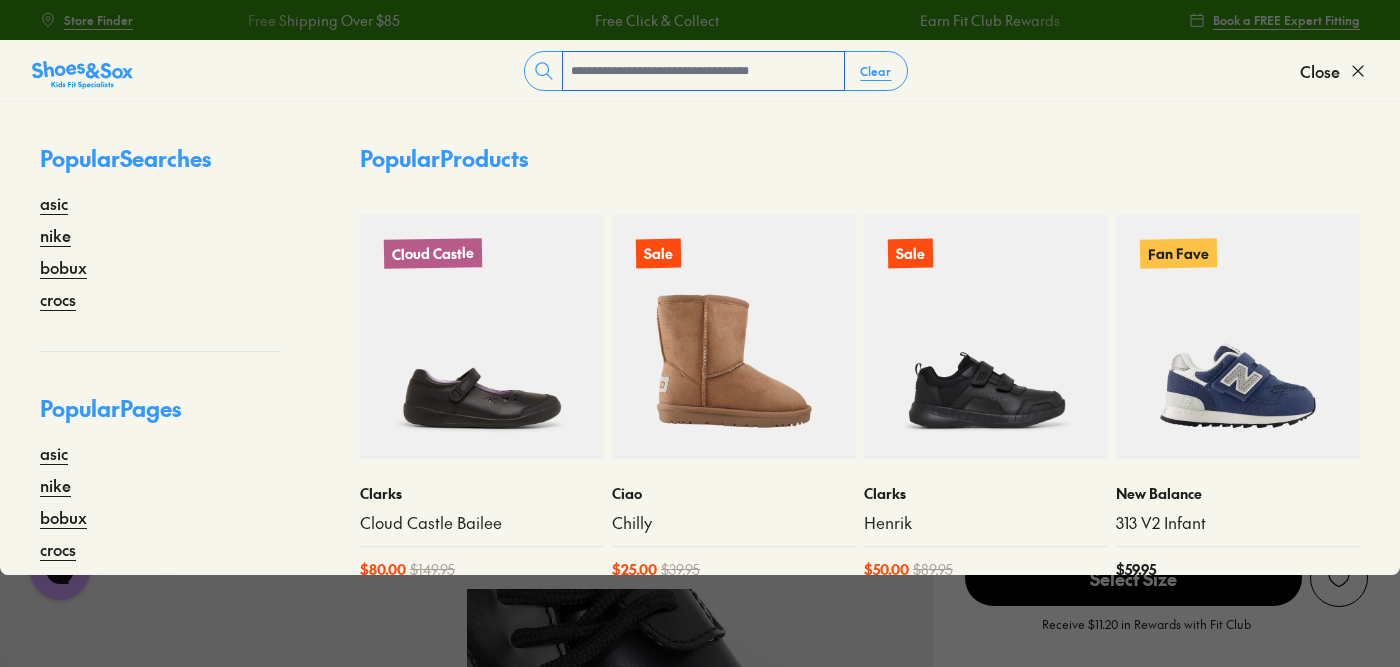 click at bounding box center [703, 71] 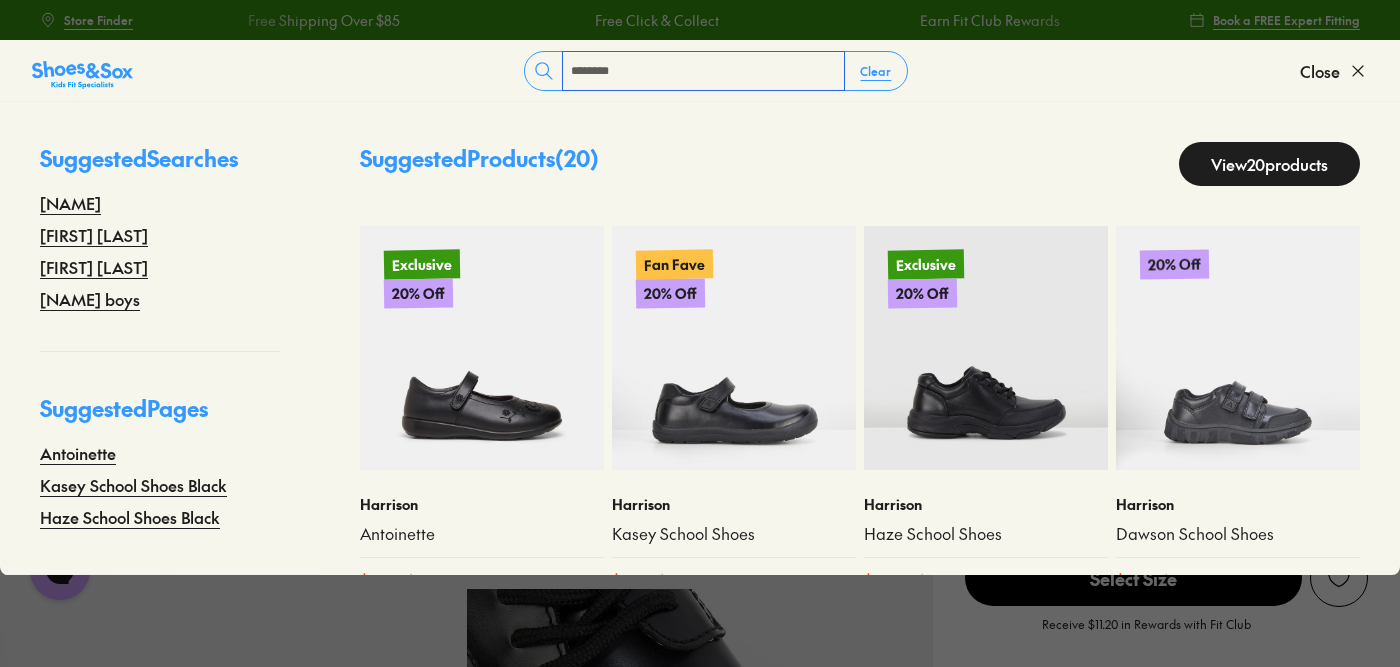 scroll, scrollTop: 46, scrollLeft: 0, axis: vertical 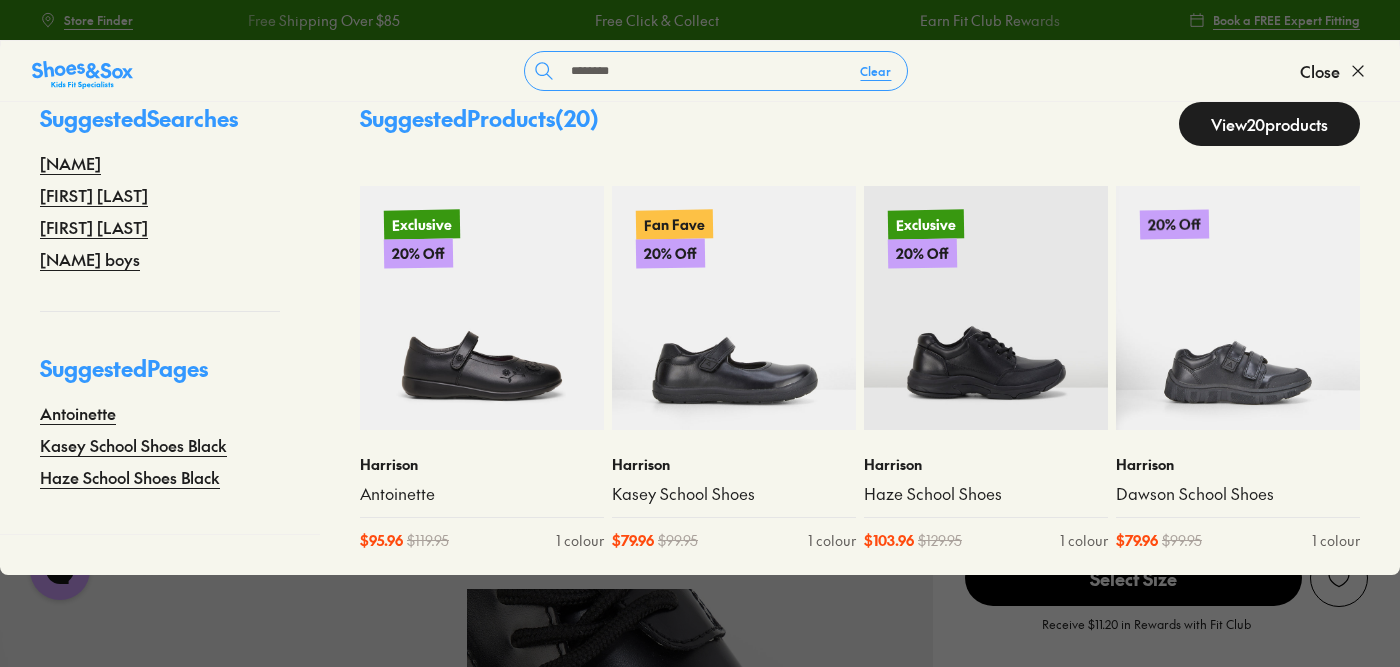 click 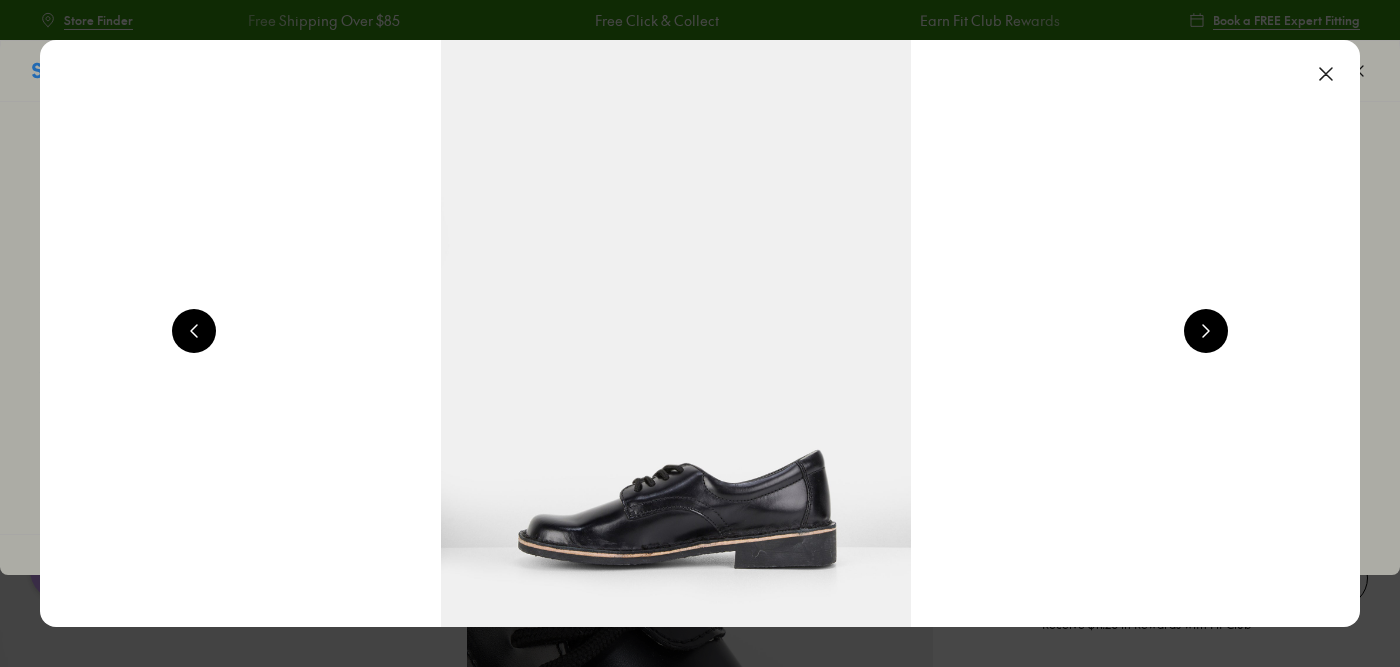 click at bounding box center [1326, 74] 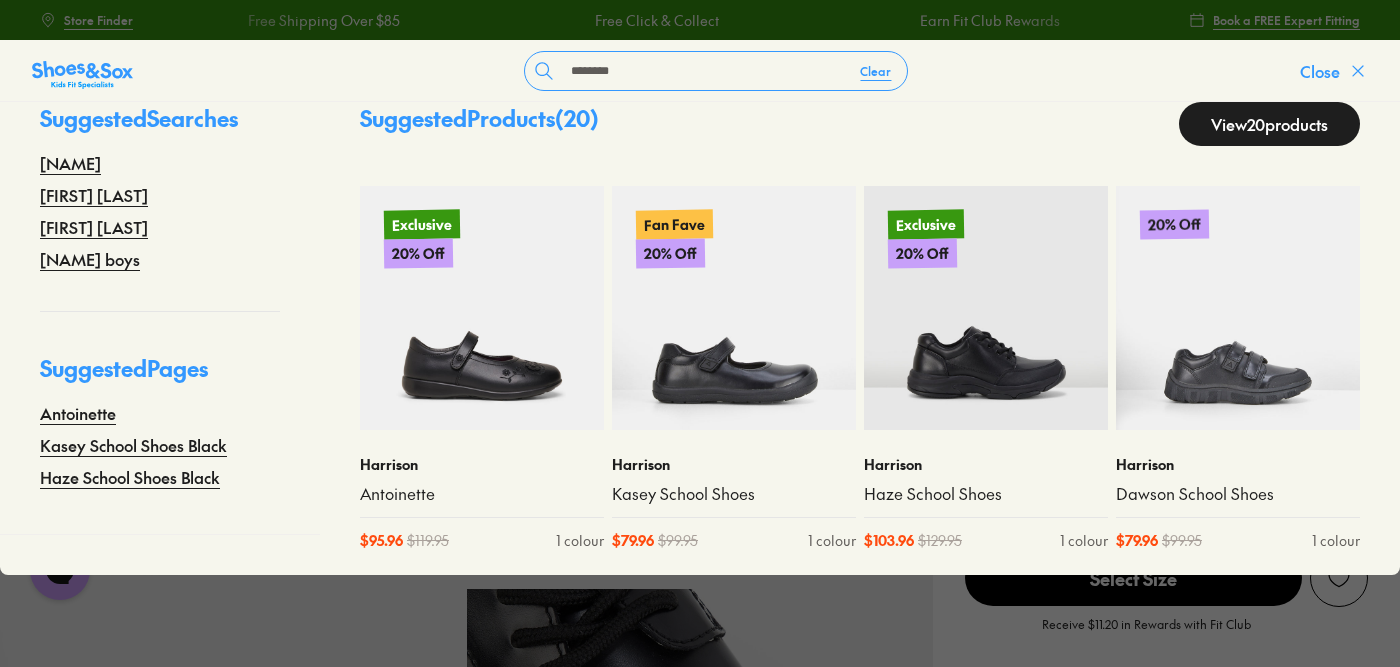 click 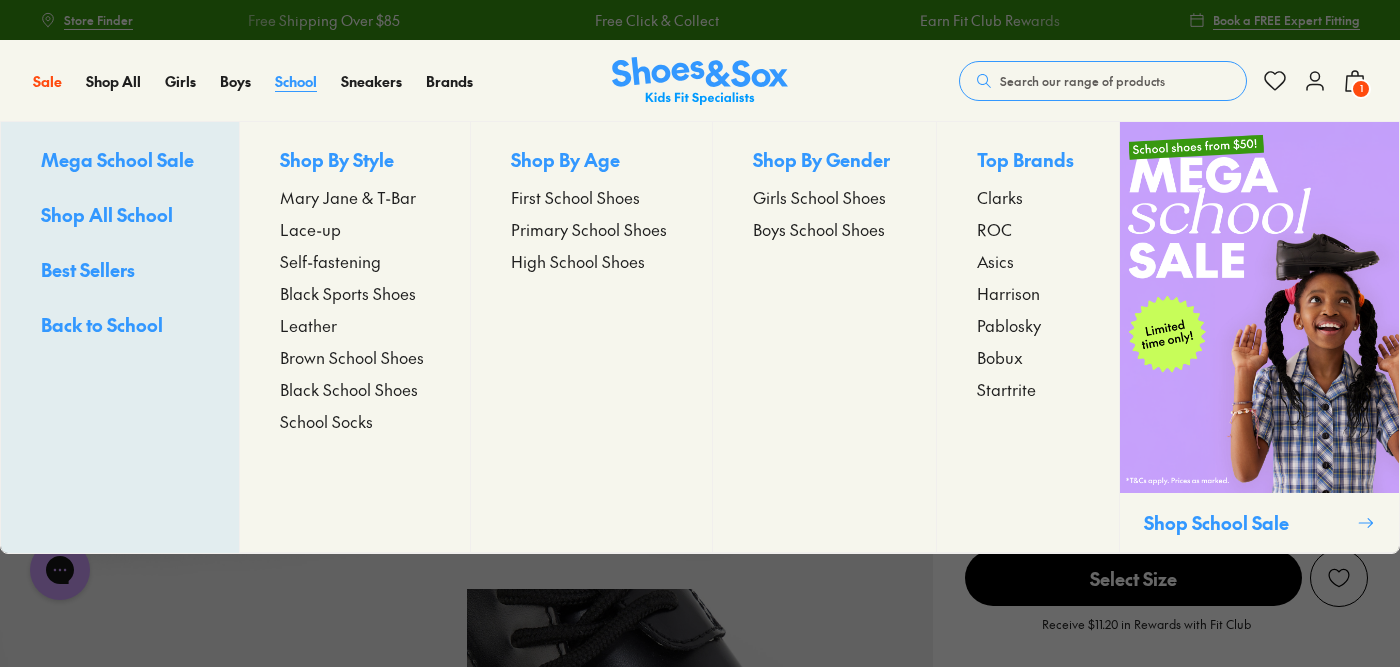 click on "School" at bounding box center [296, 81] 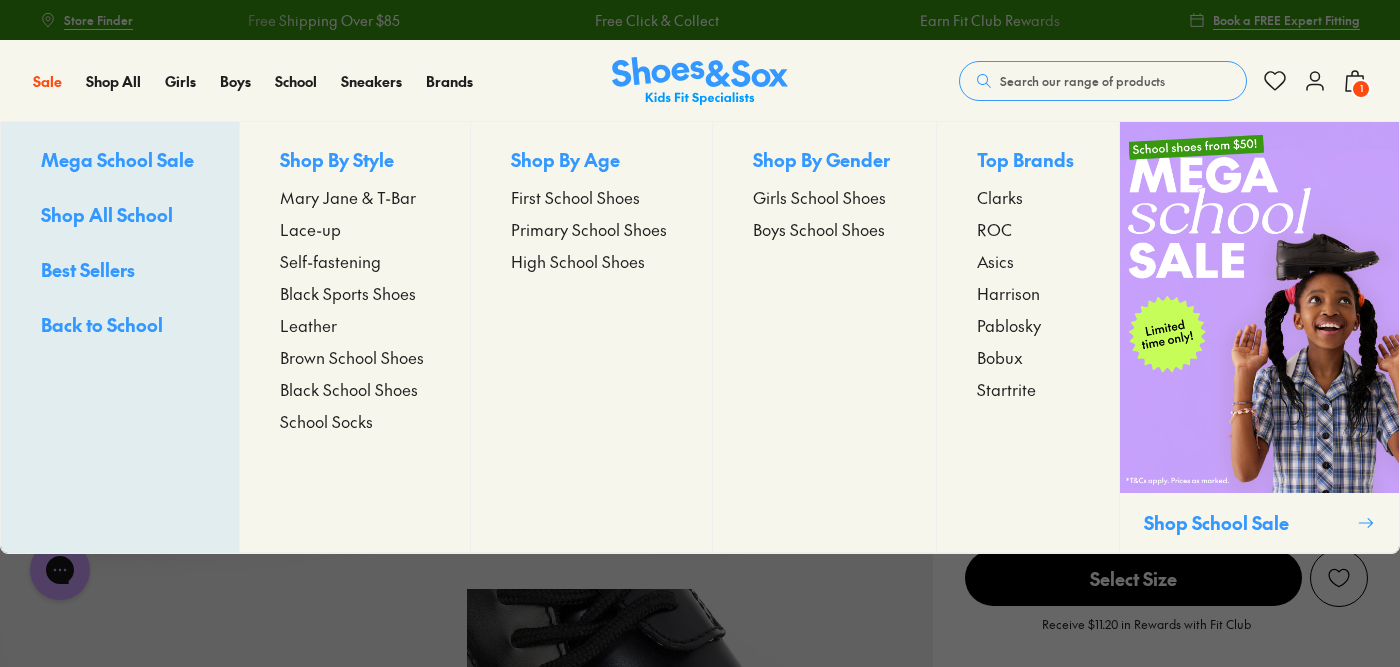 click on "Mary Jane & T-Bar" at bounding box center [348, 197] 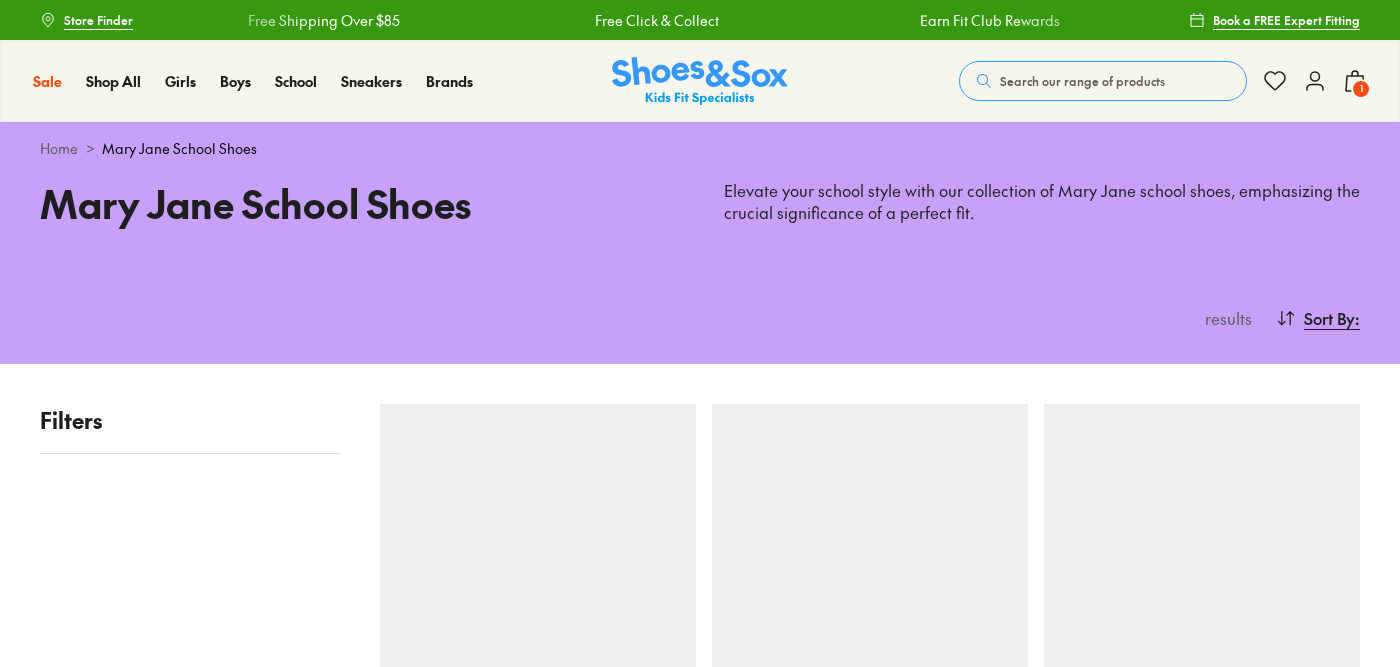 scroll, scrollTop: 0, scrollLeft: 0, axis: both 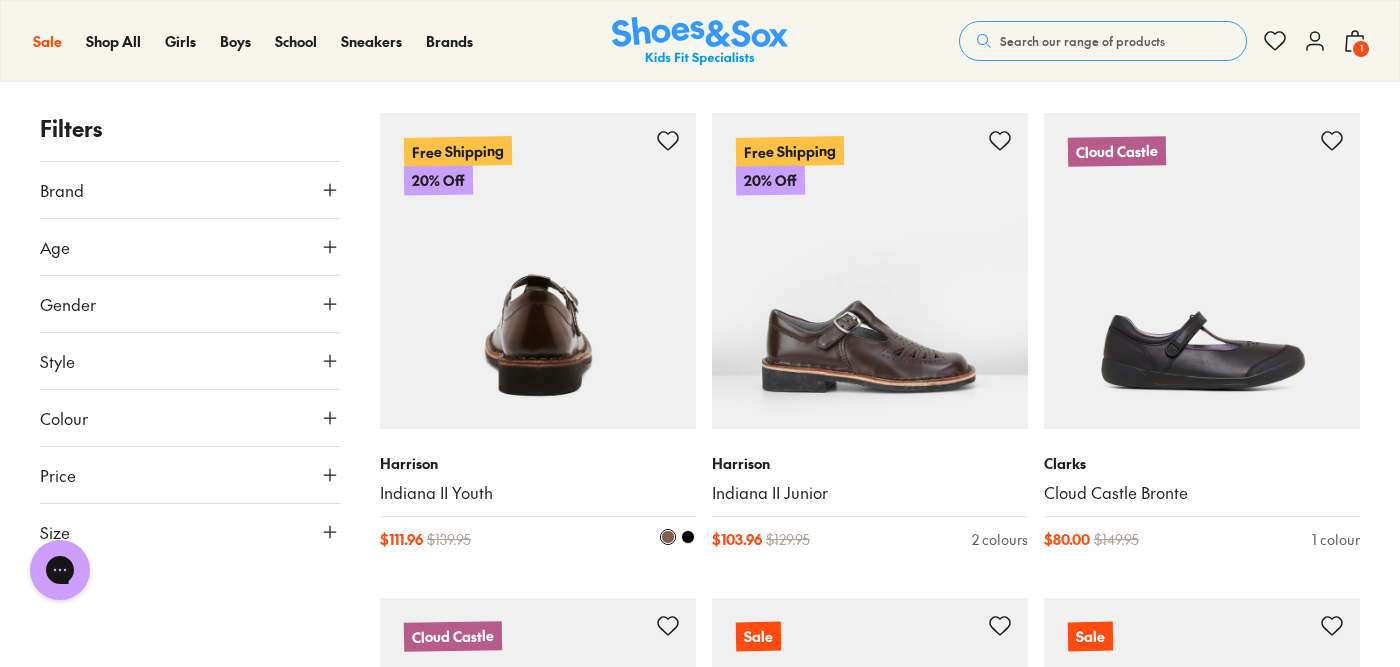 click at bounding box center (538, 271) 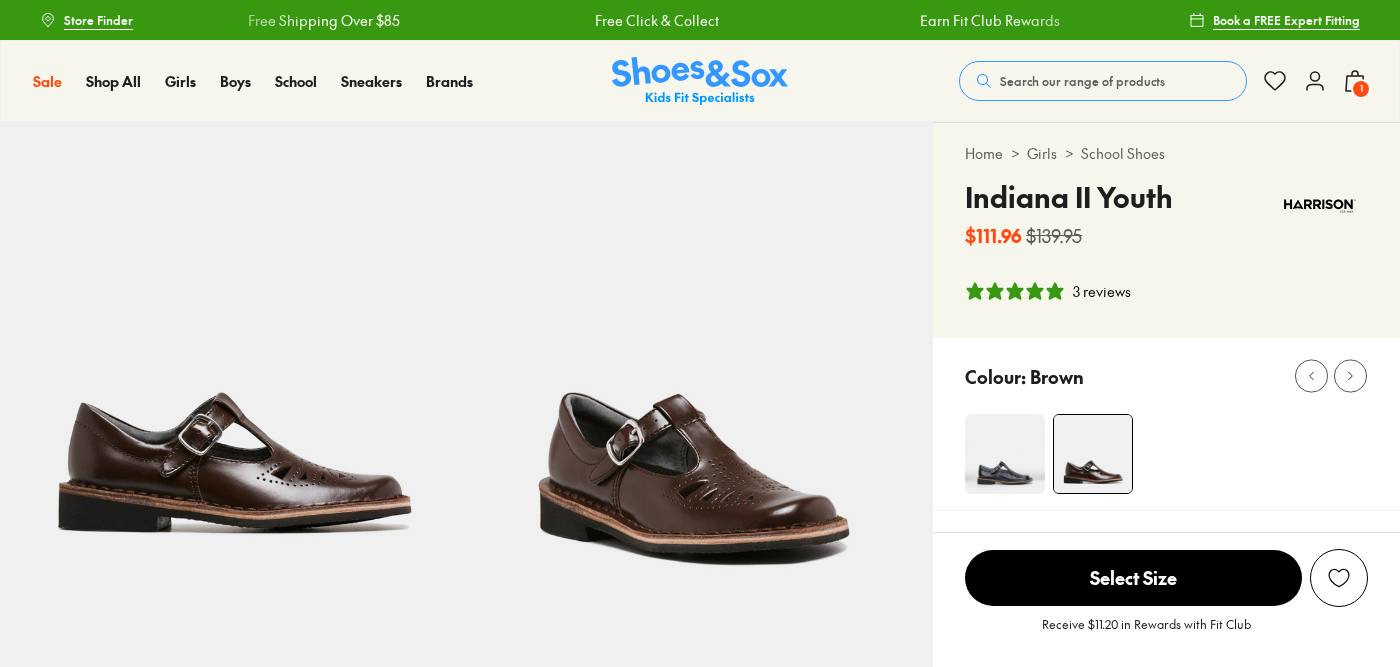 select on "*" 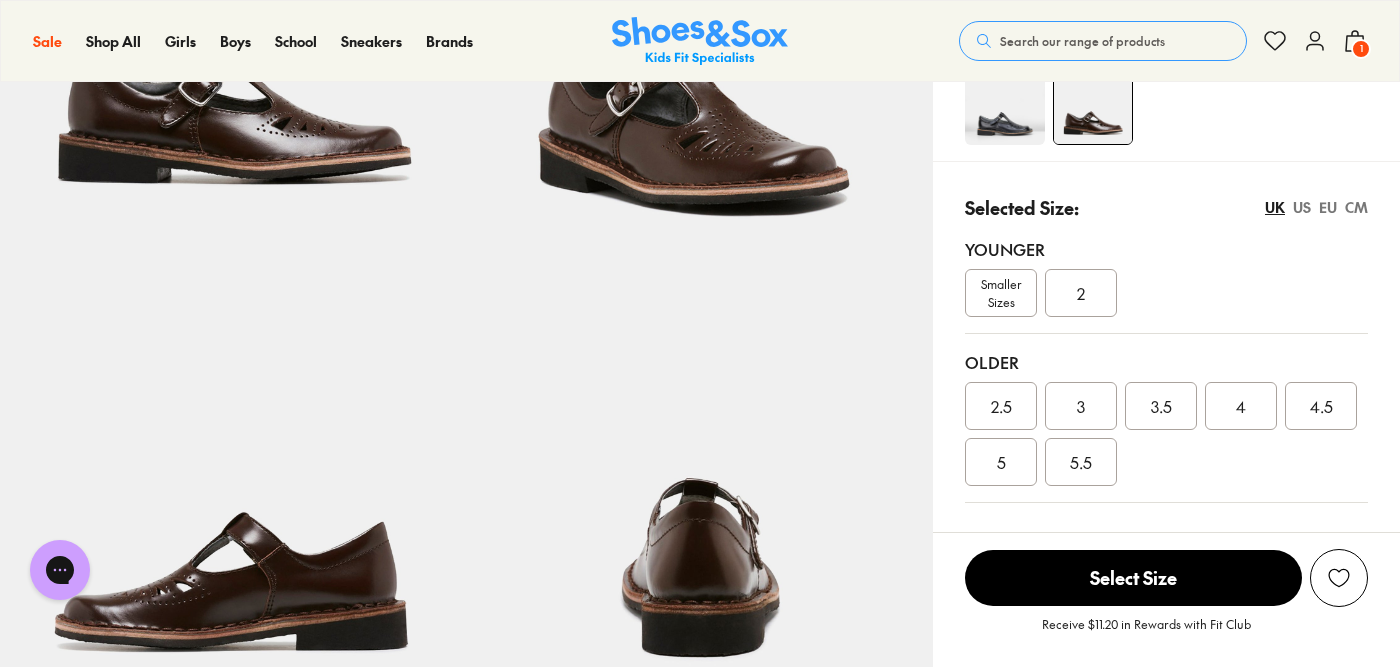 scroll, scrollTop: 0, scrollLeft: 0, axis: both 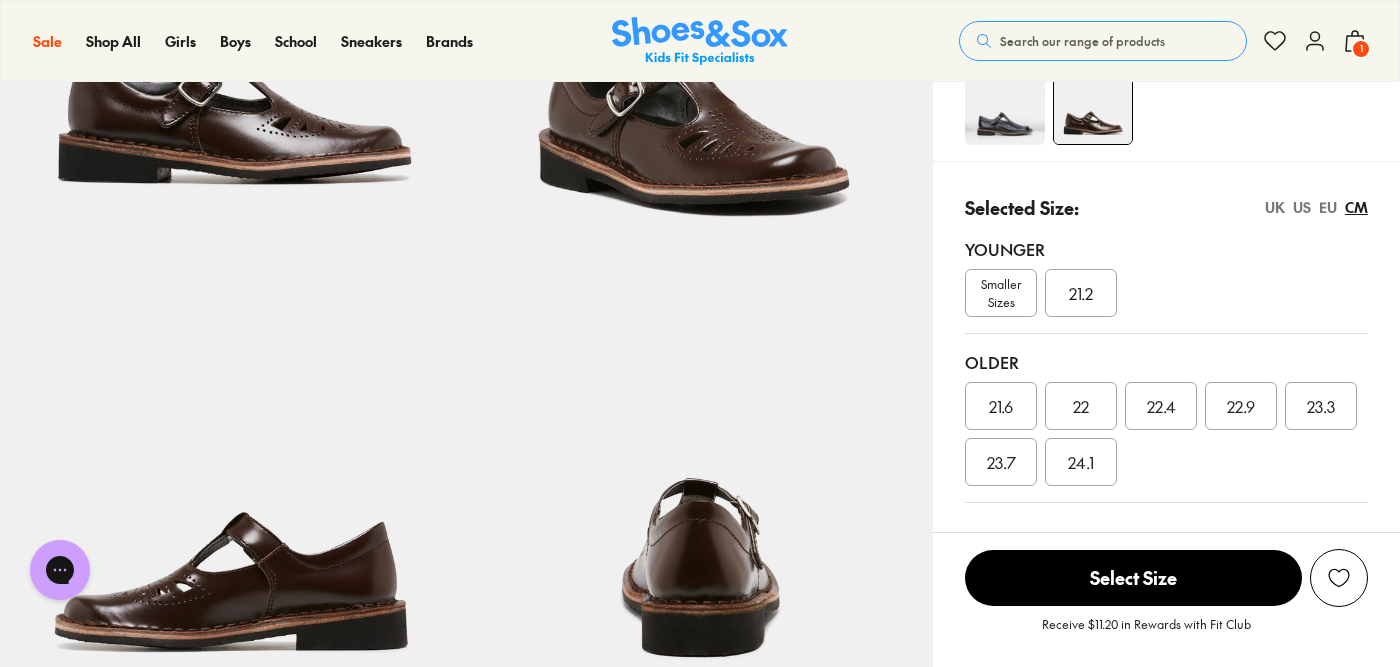click on "UK US EU CM" at bounding box center (1316, 207) 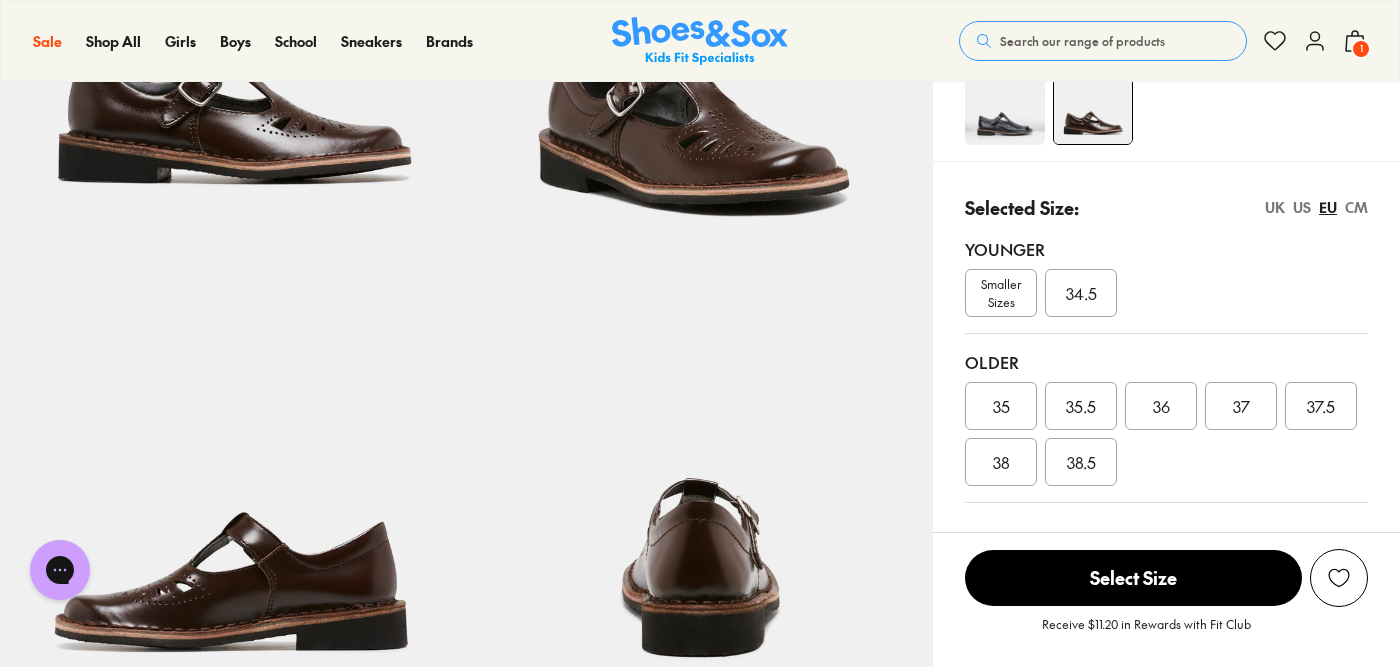 click on "37" at bounding box center (1241, 406) 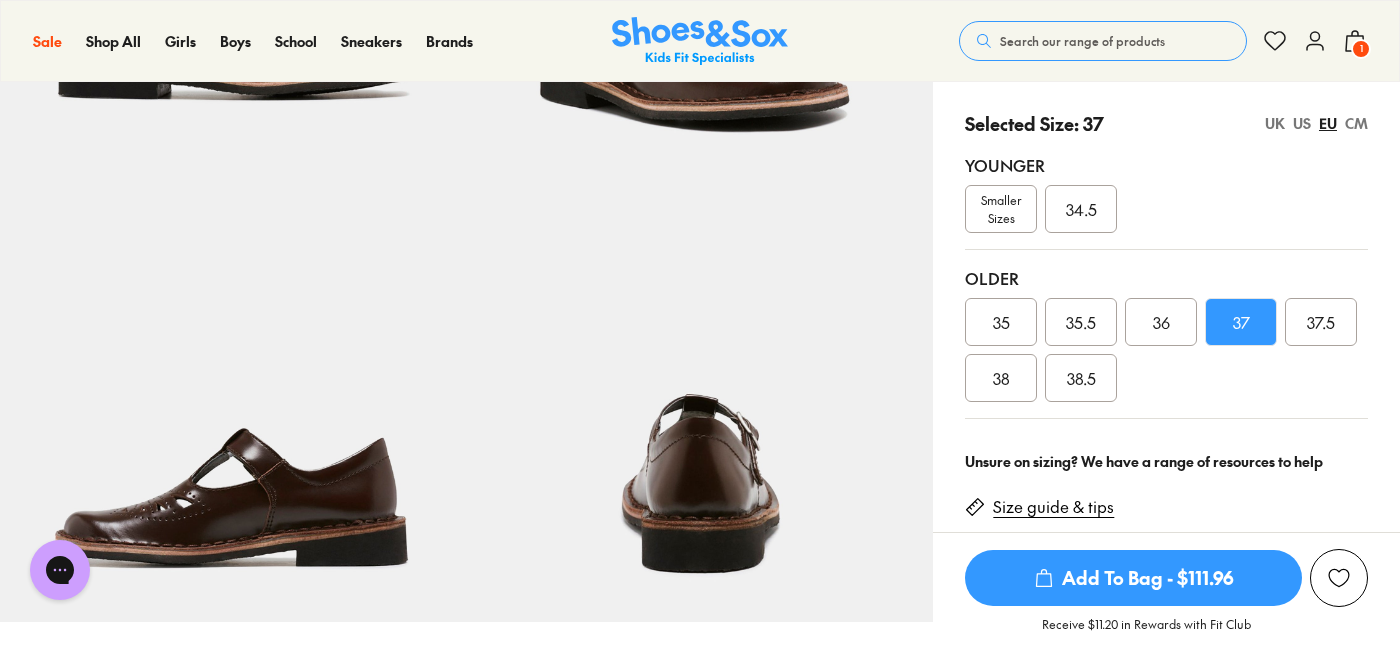 scroll, scrollTop: 659, scrollLeft: 0, axis: vertical 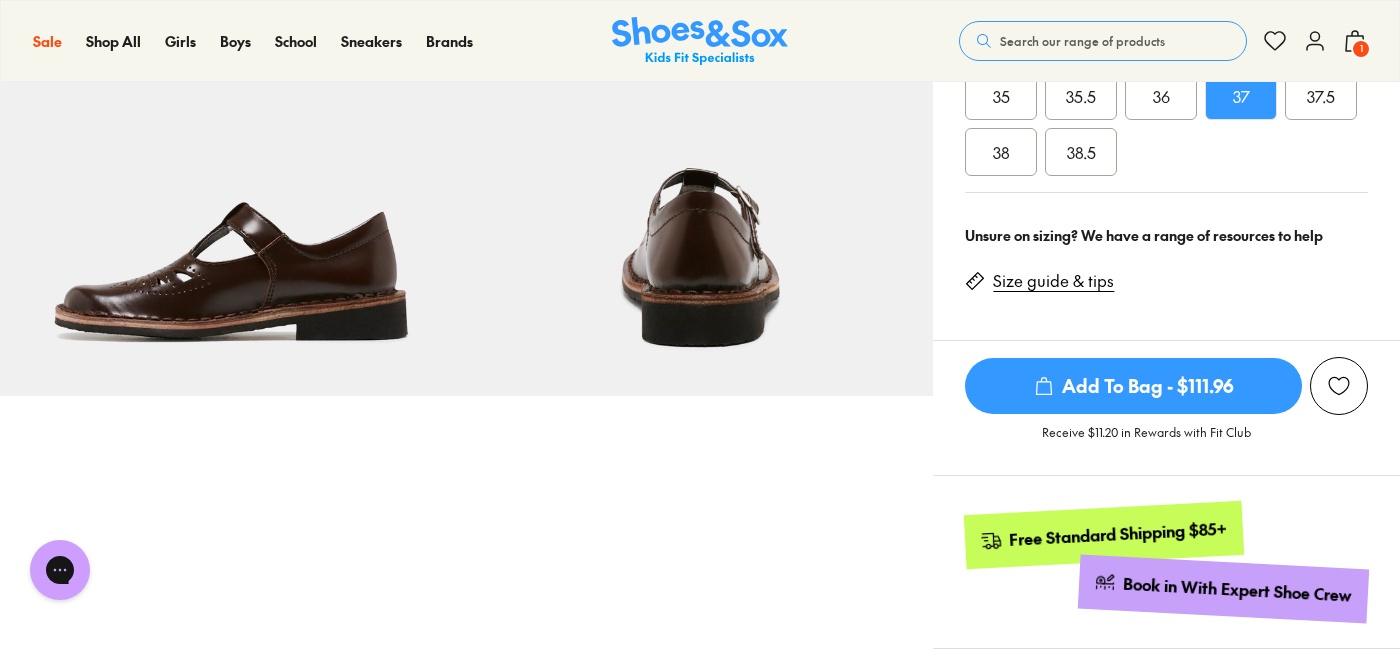 click on "Add To Bag - $111.96" at bounding box center (1133, 386) 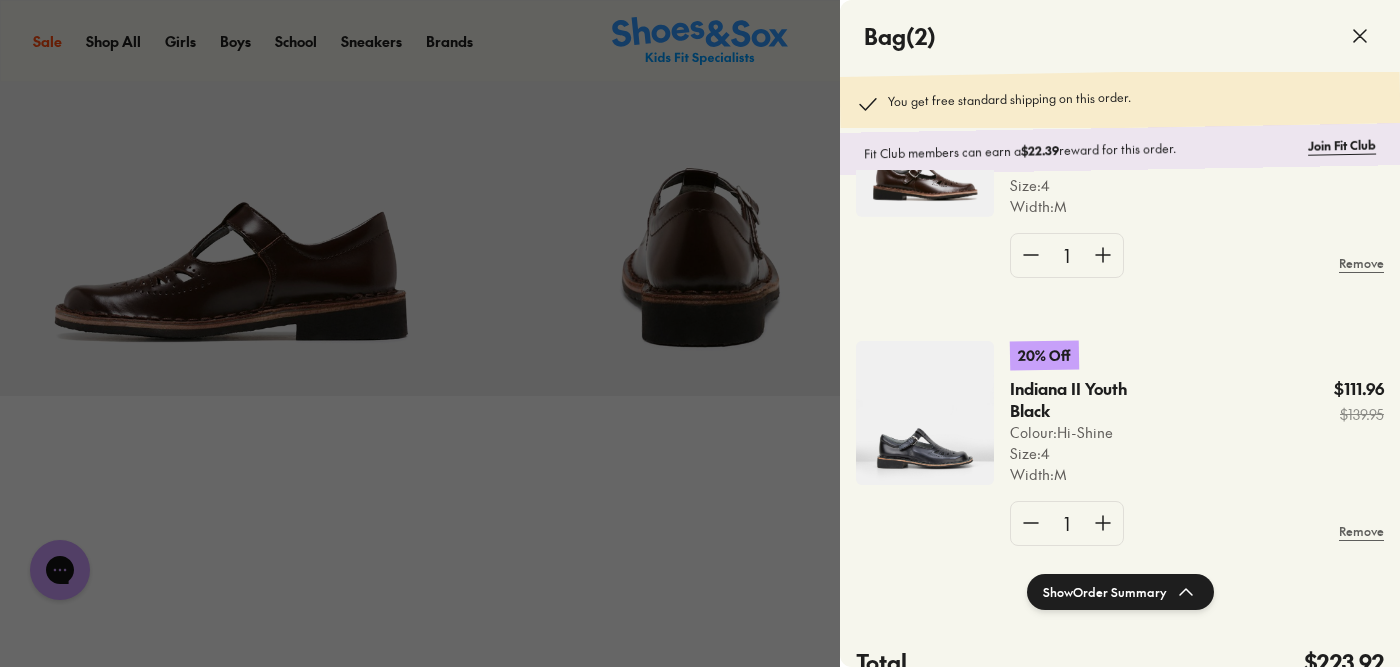 scroll, scrollTop: 175, scrollLeft: 0, axis: vertical 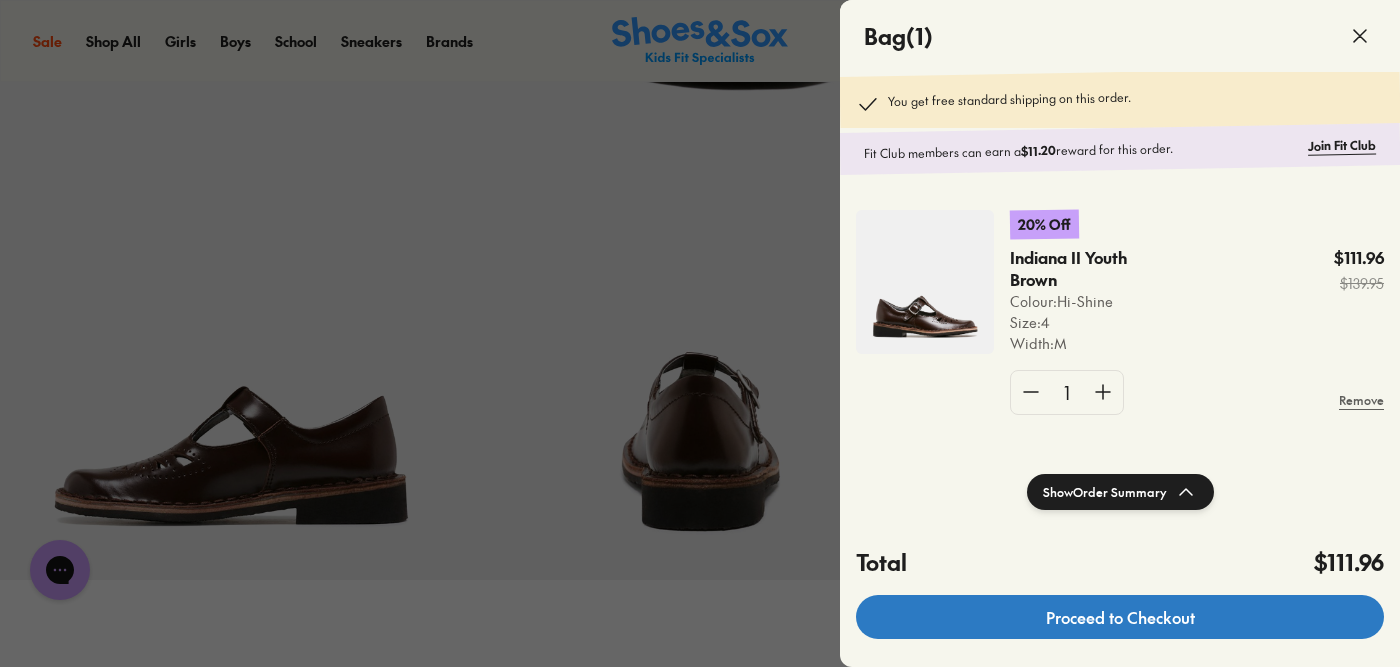 click on "Proceed to Checkout" 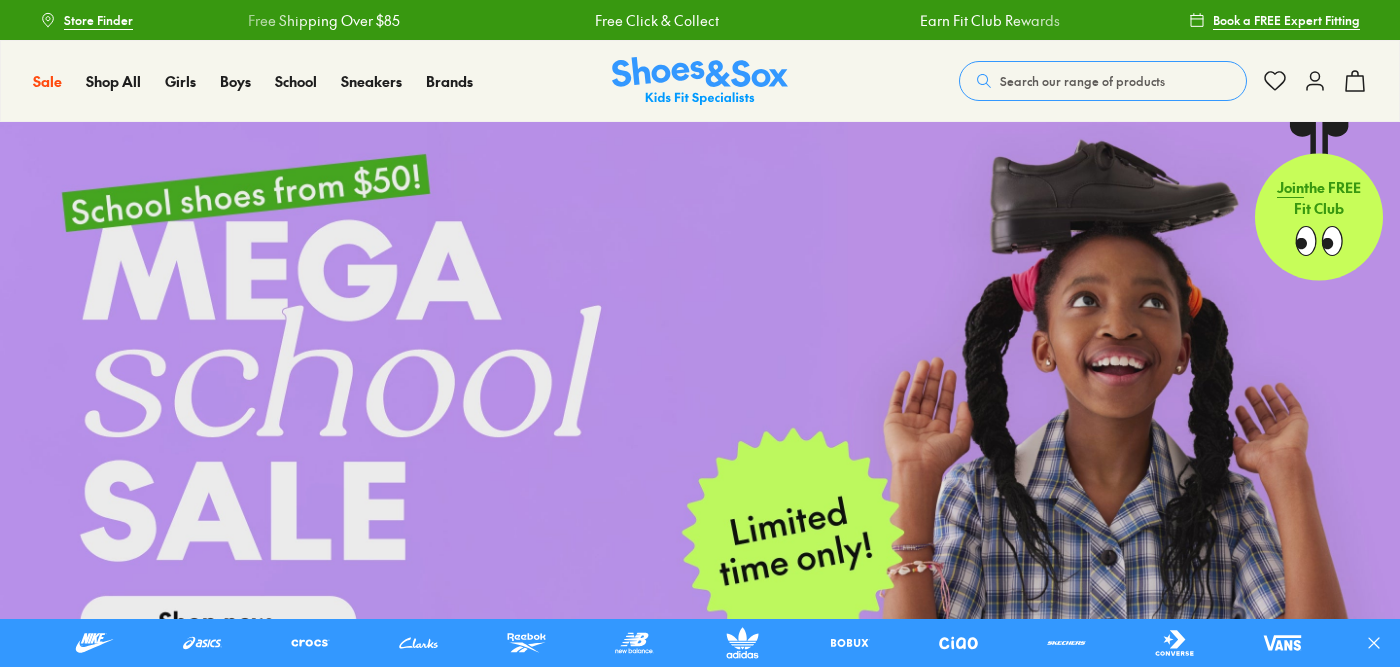 scroll, scrollTop: 0, scrollLeft: 0, axis: both 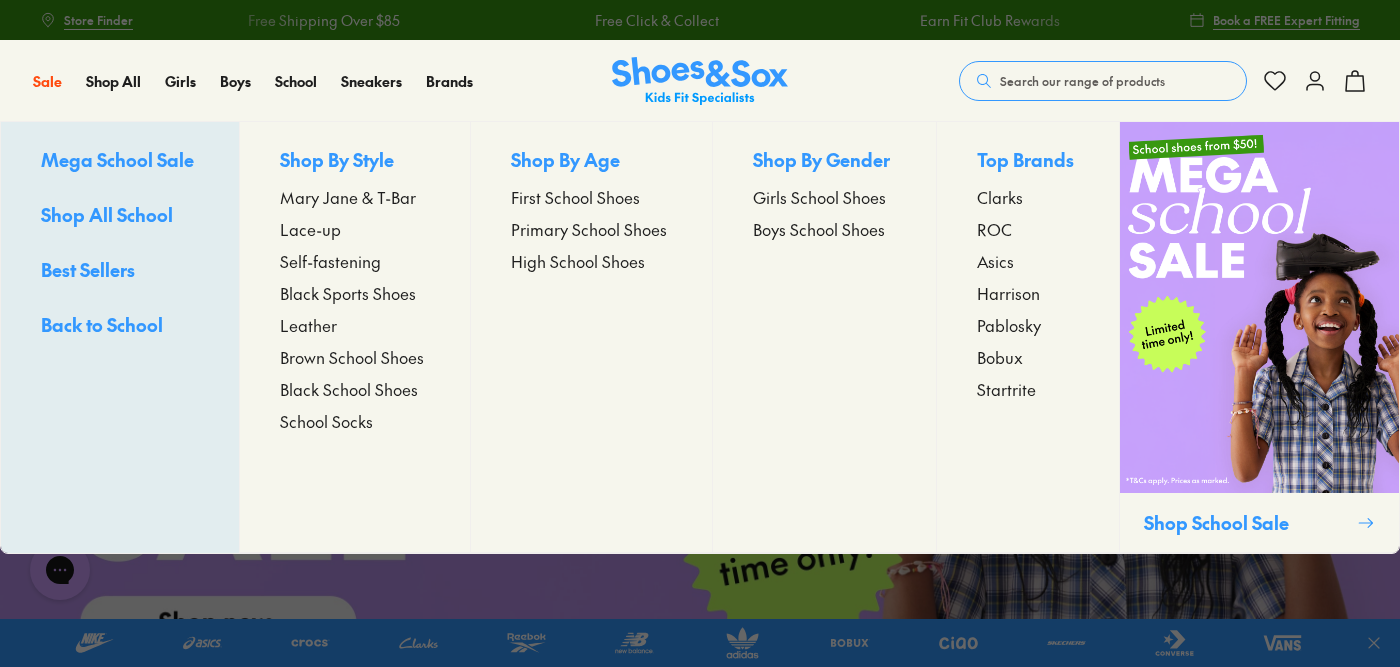 click on "Mary Jane & T-Bar" at bounding box center (348, 197) 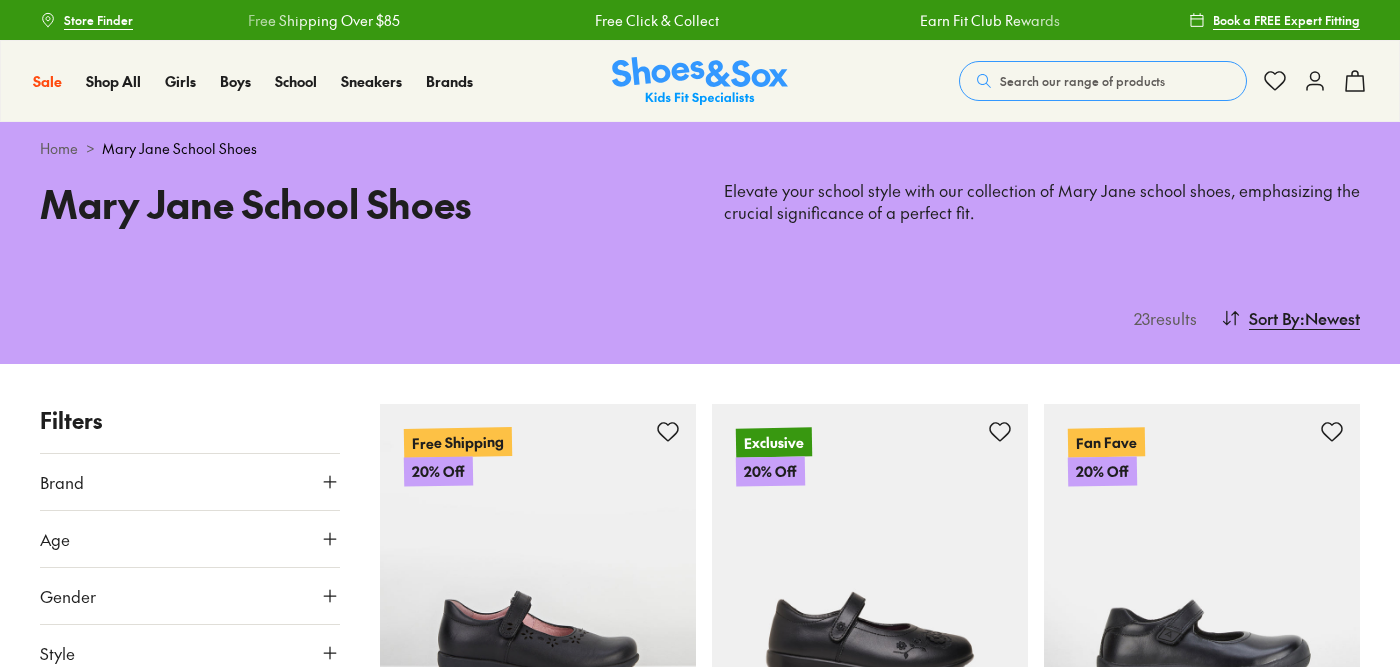 scroll, scrollTop: 0, scrollLeft: 0, axis: both 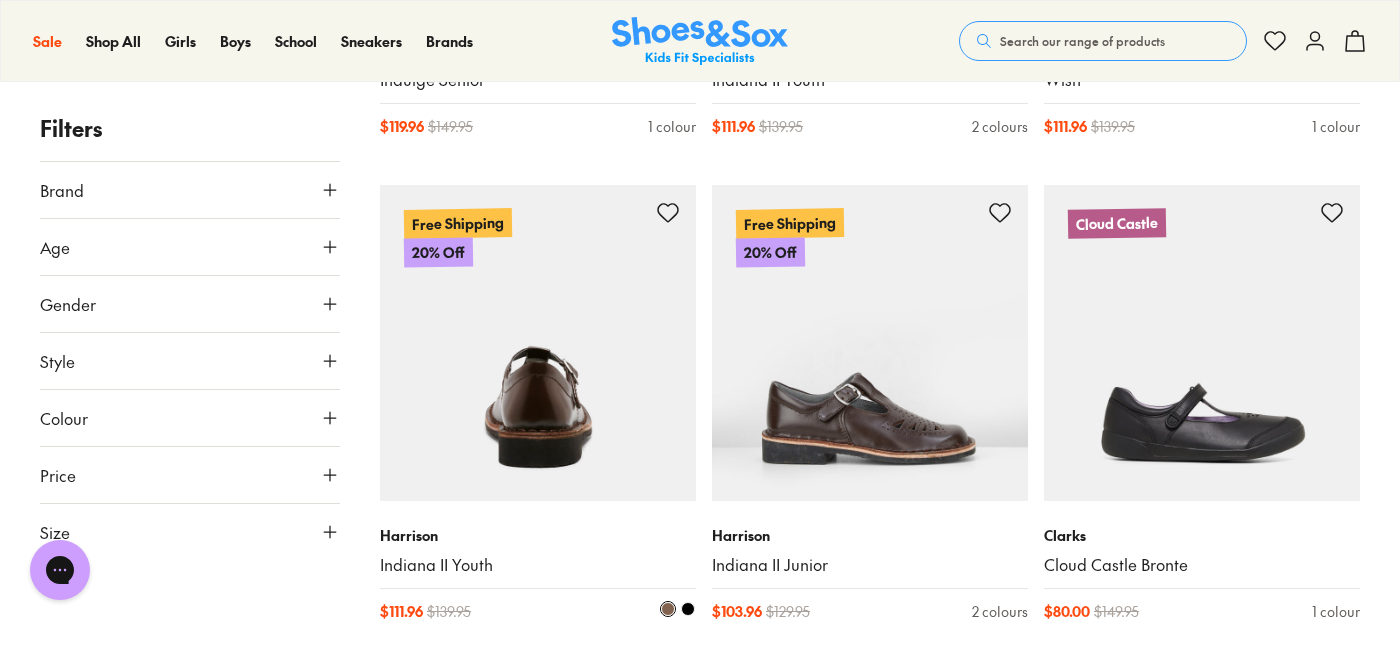click at bounding box center (538, 343) 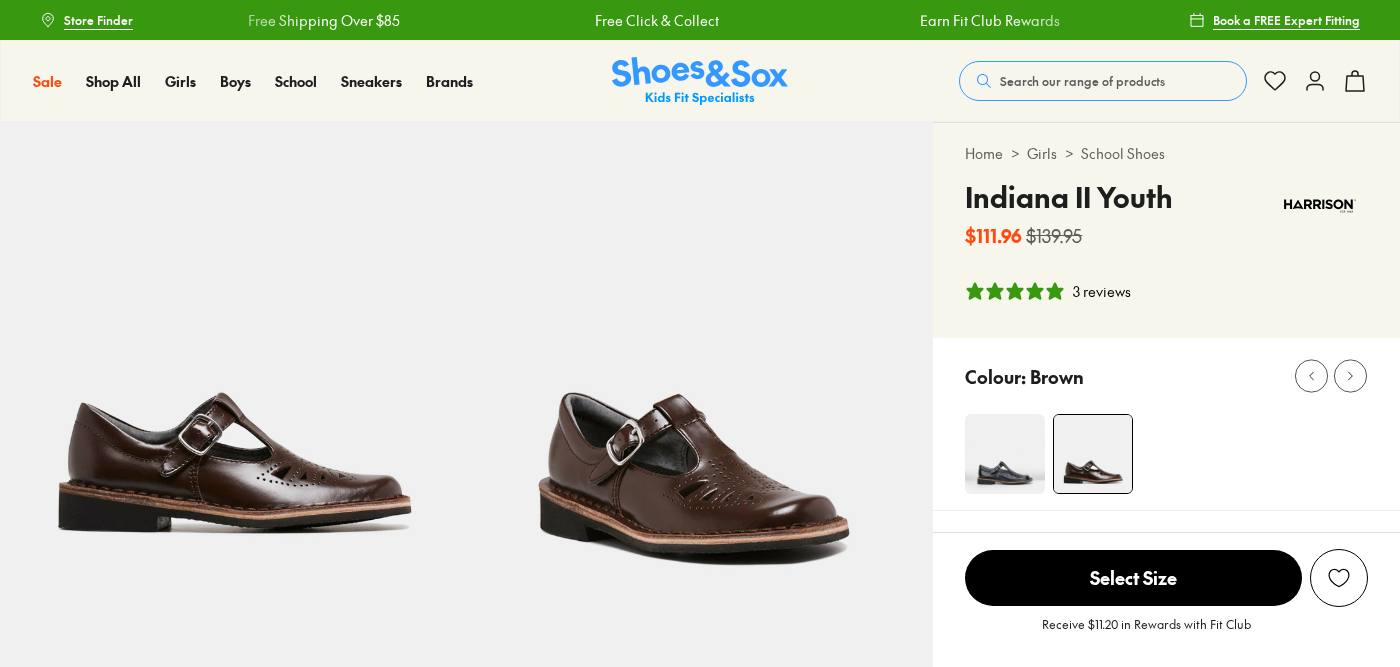 select on "*" 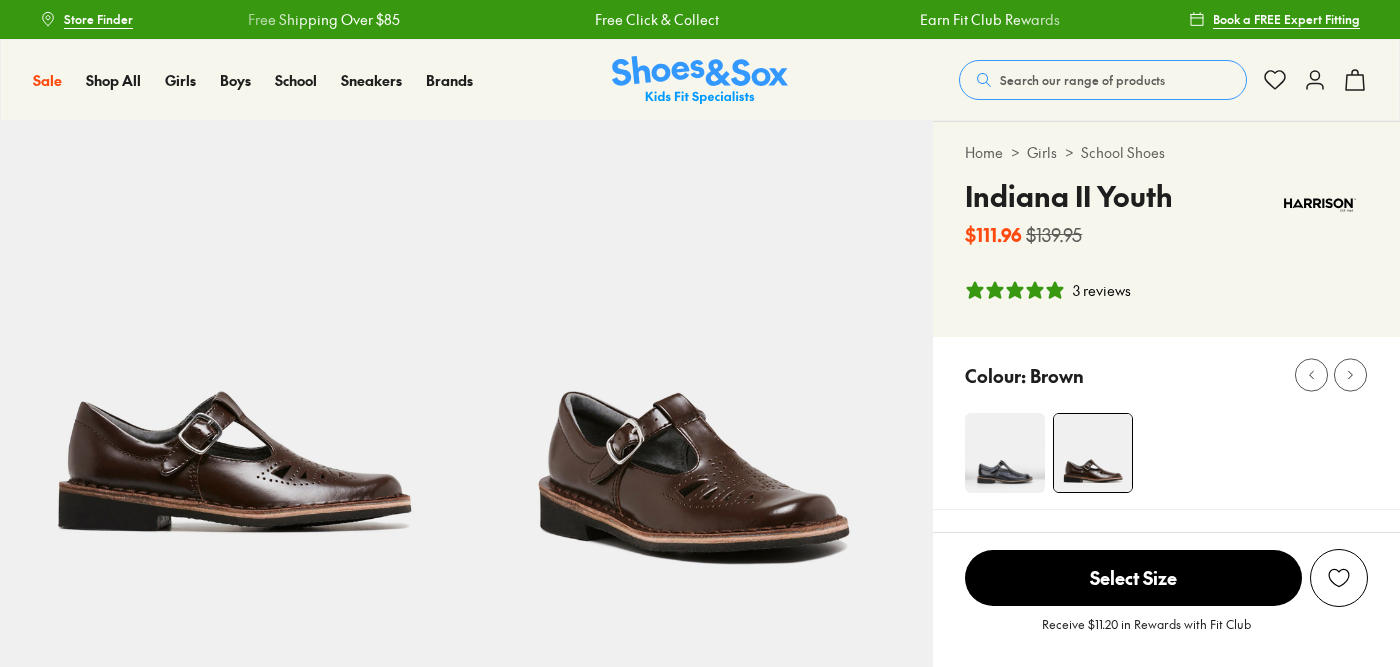 scroll, scrollTop: 115, scrollLeft: 0, axis: vertical 